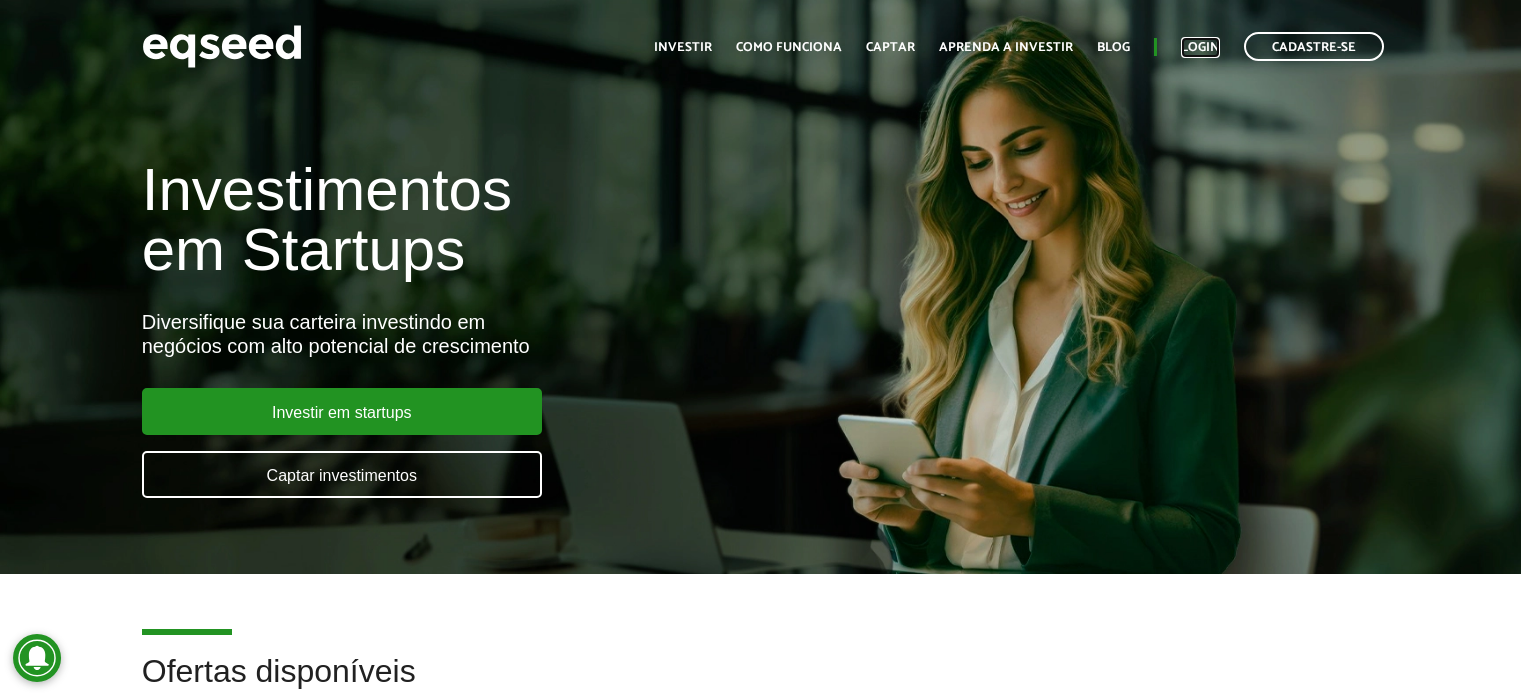 scroll, scrollTop: 0, scrollLeft: 0, axis: both 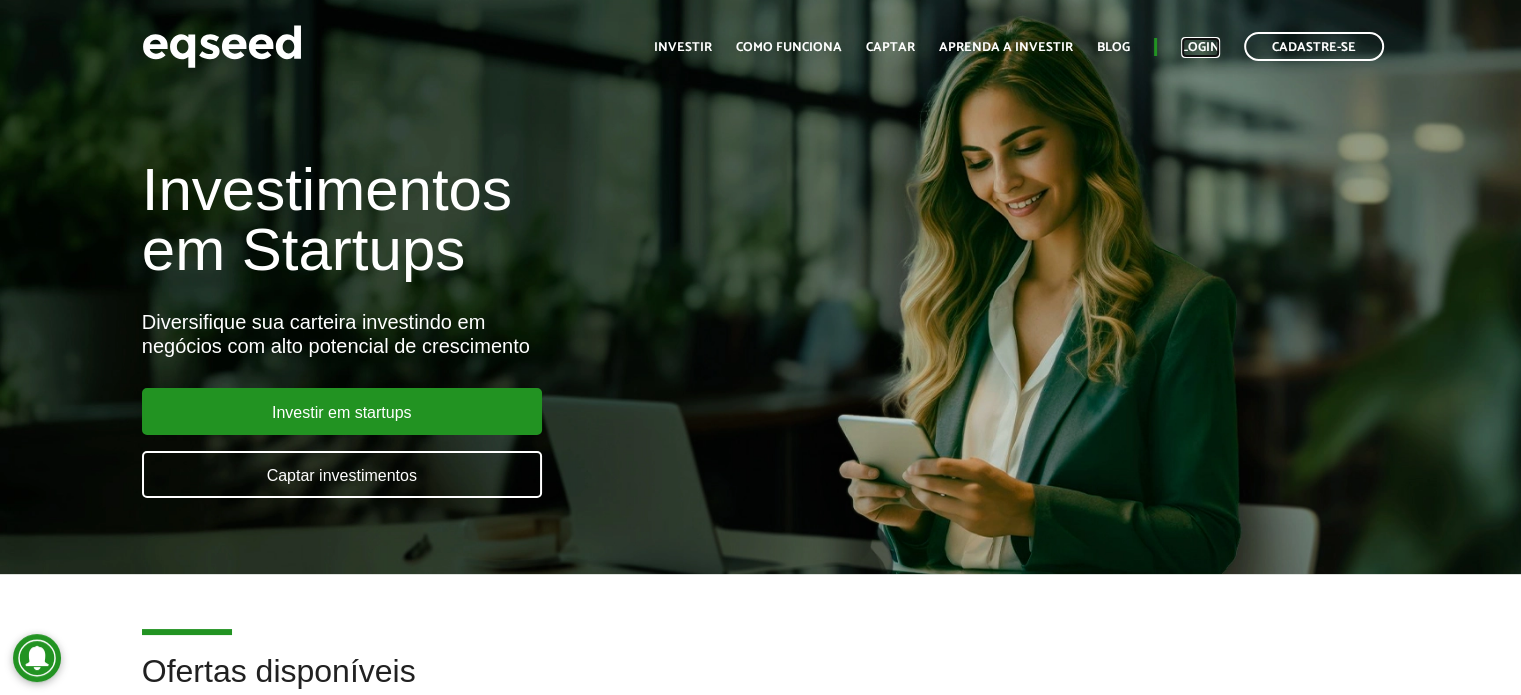 click on "Login" at bounding box center (1200, 47) 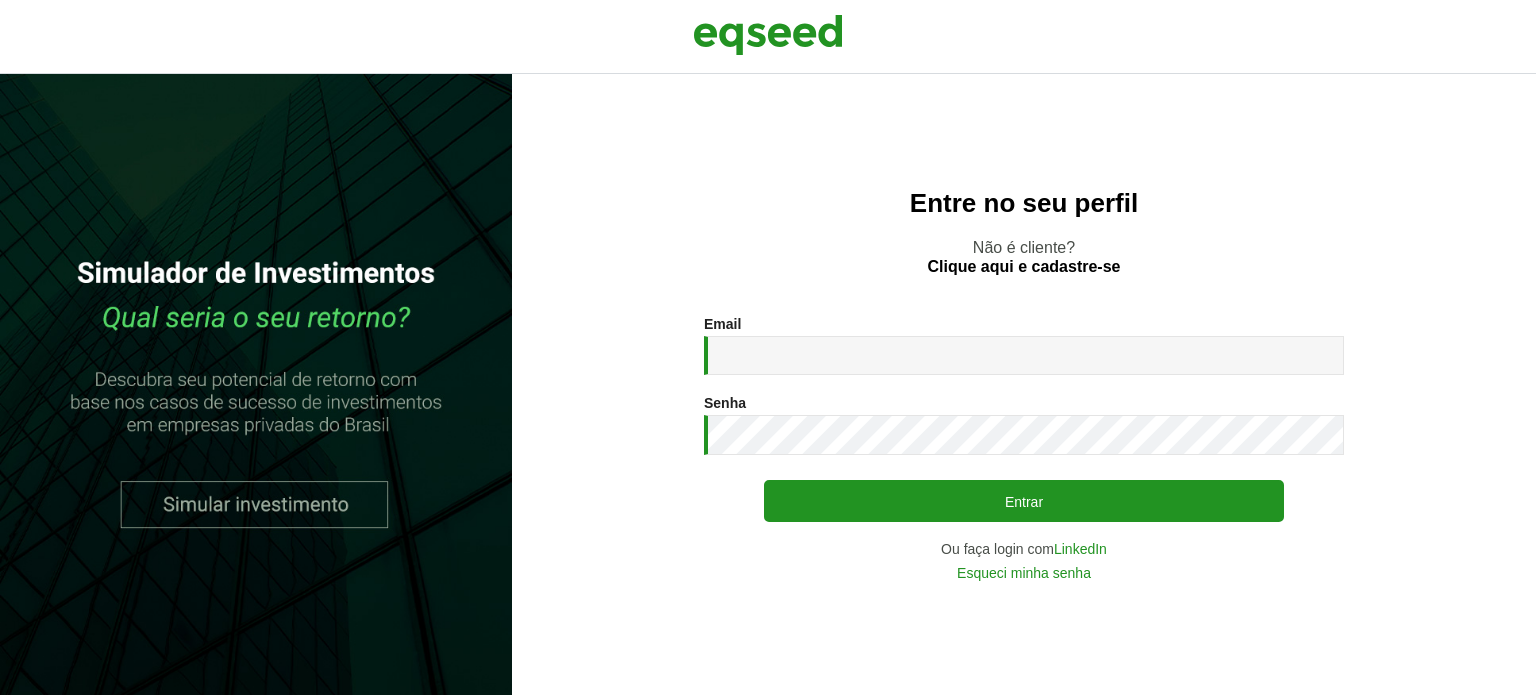 scroll, scrollTop: 0, scrollLeft: 0, axis: both 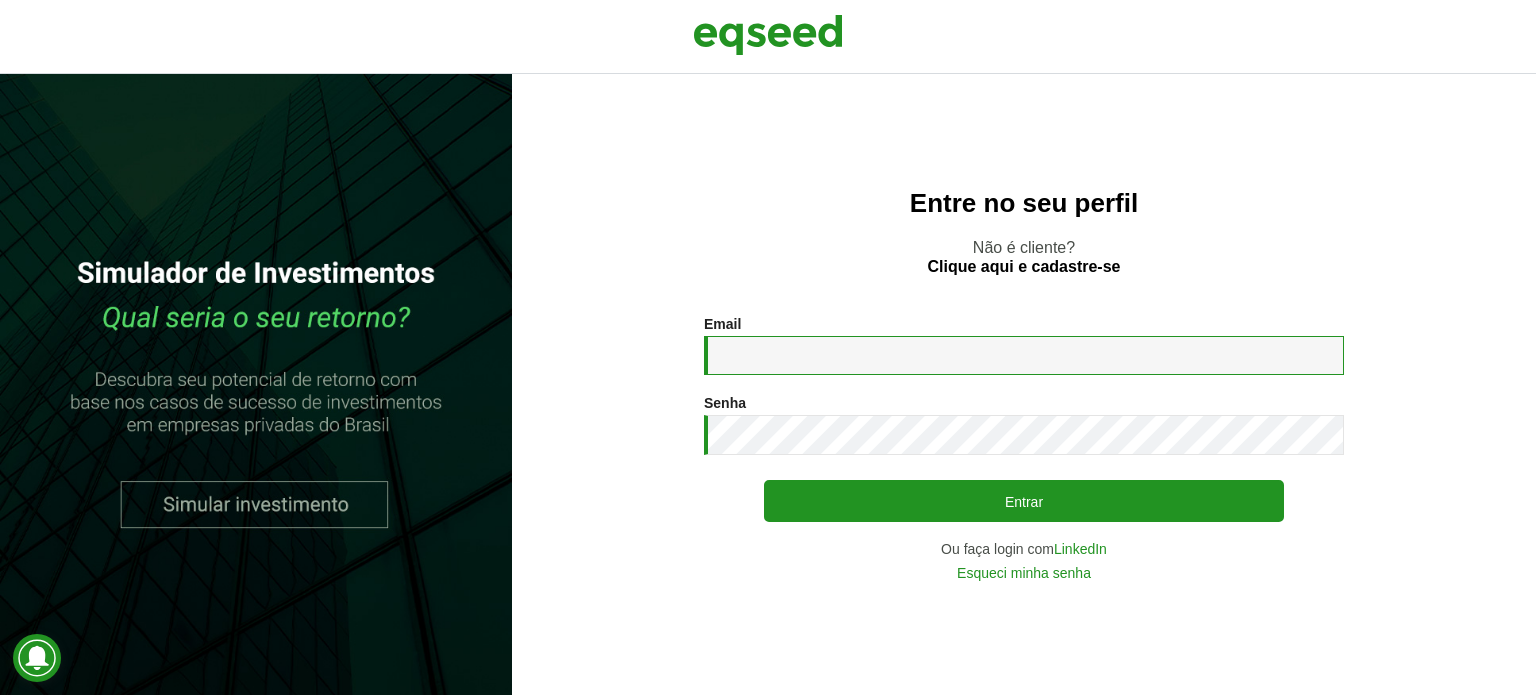 click on "Email  *" at bounding box center [1024, 355] 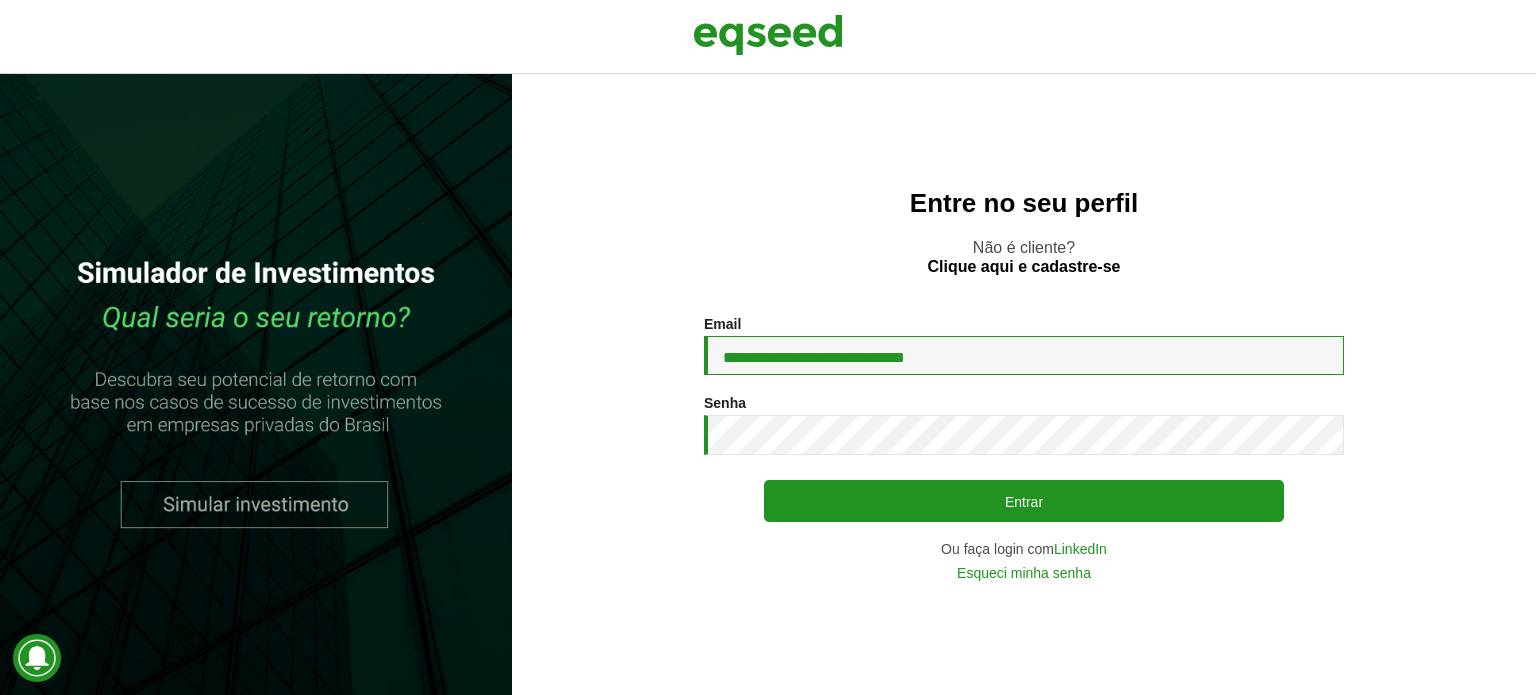 type on "**********" 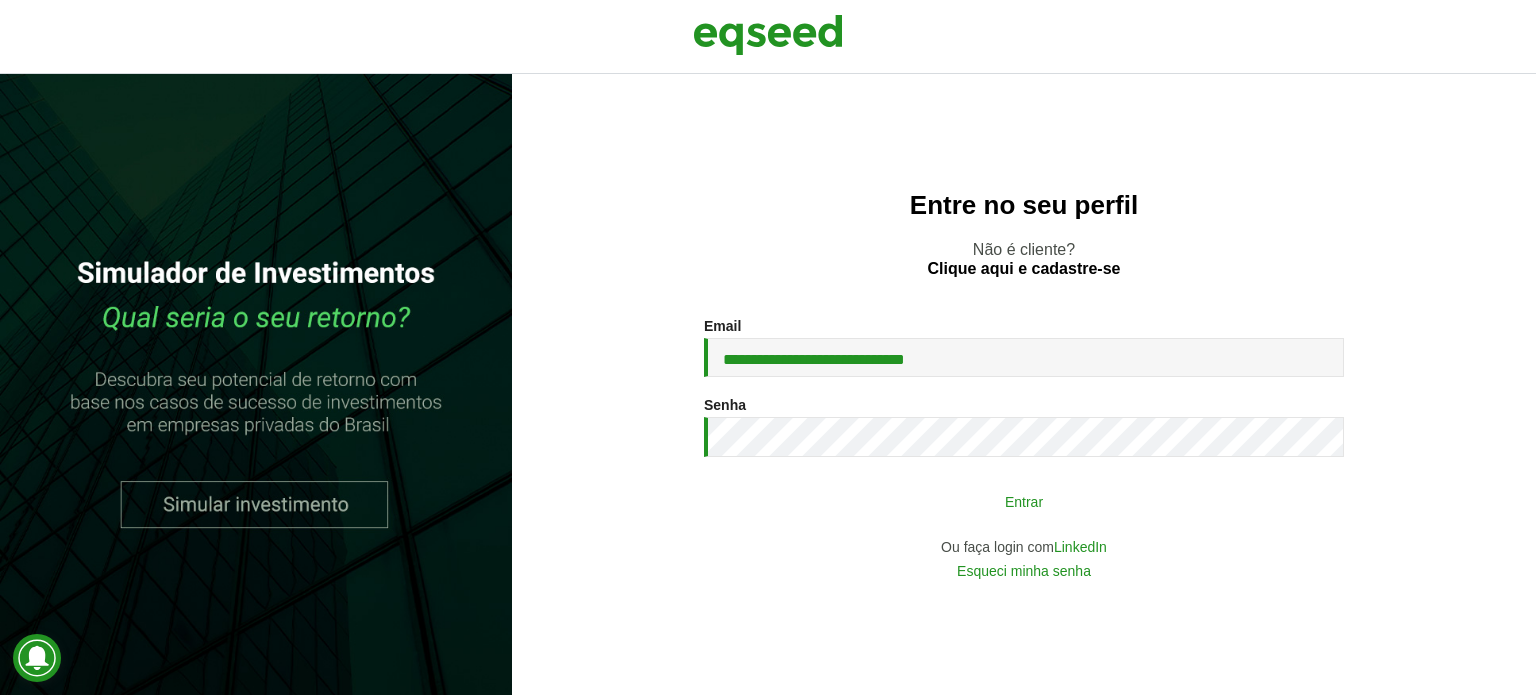 click on "Entrar" at bounding box center (1024, 501) 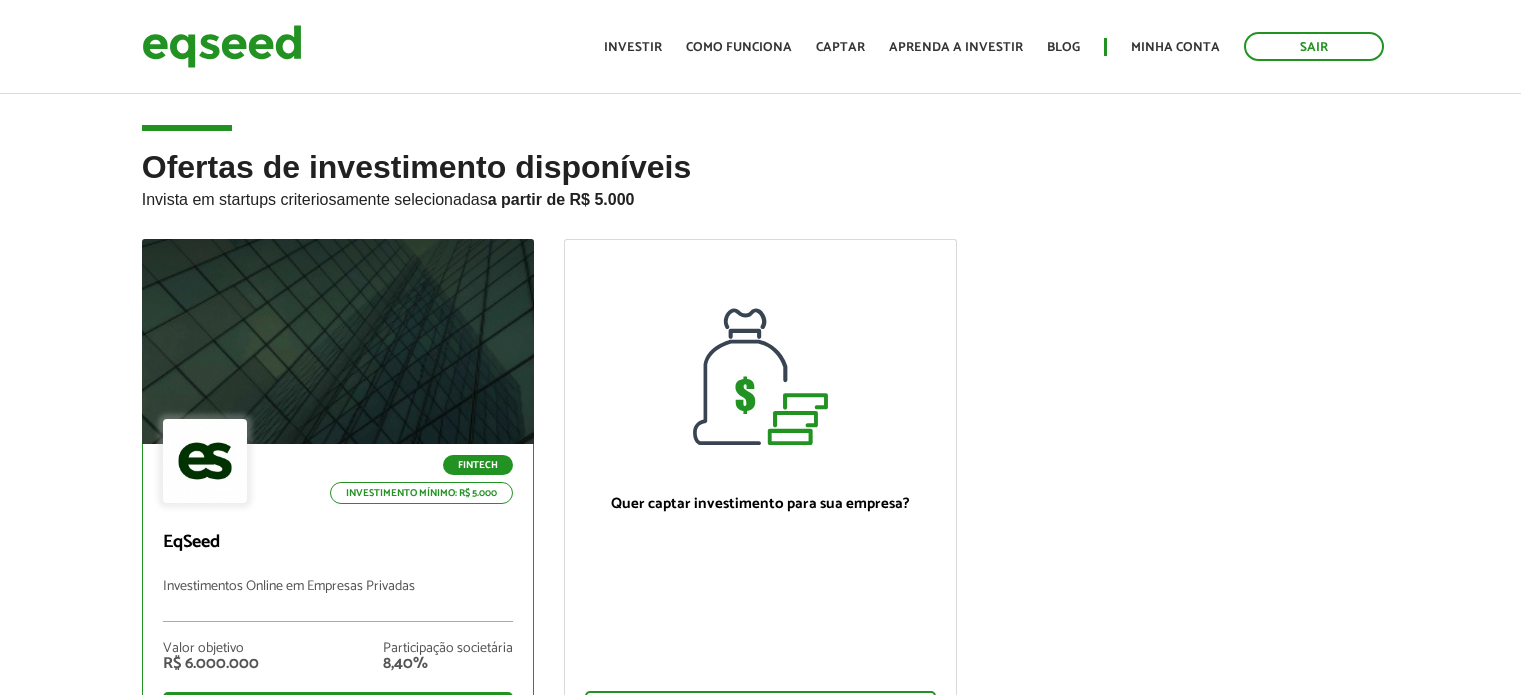 scroll, scrollTop: 0, scrollLeft: 0, axis: both 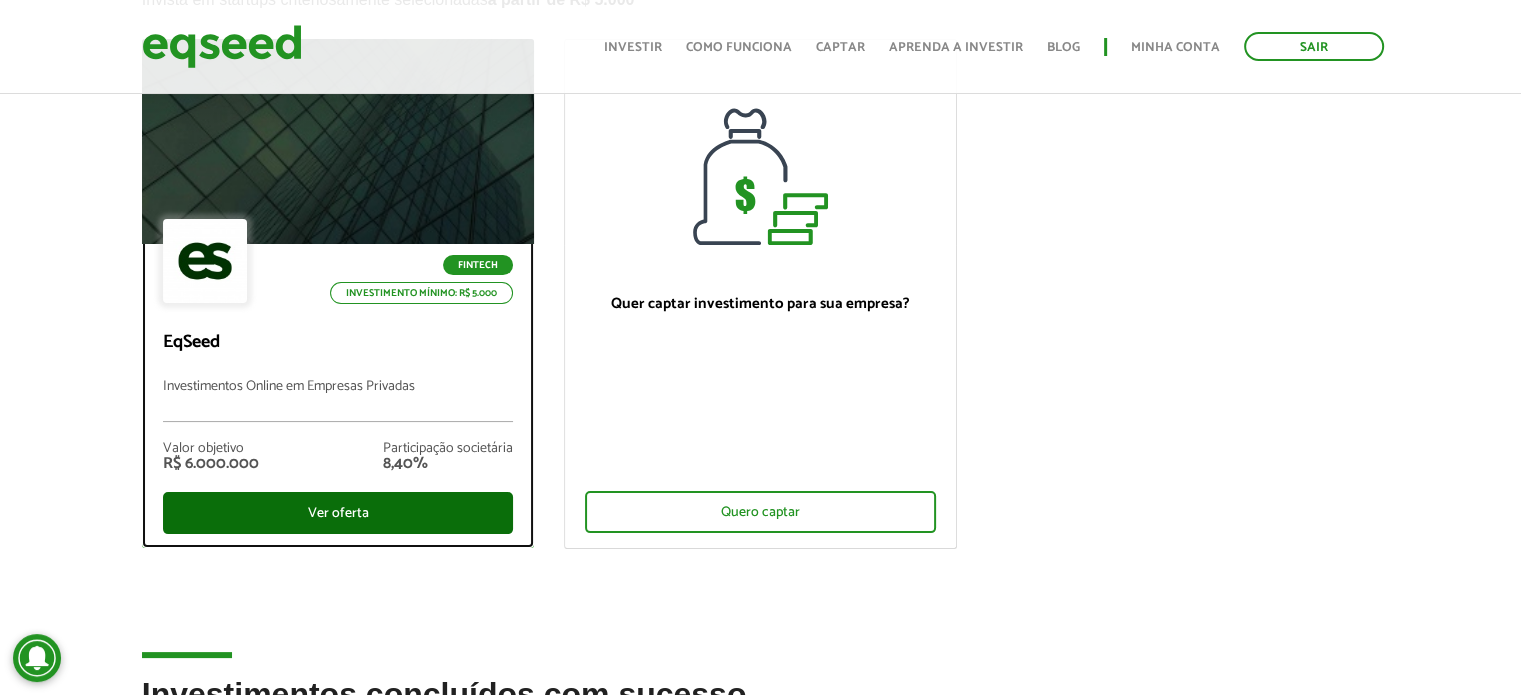 click on "Ver oferta" at bounding box center [338, 513] 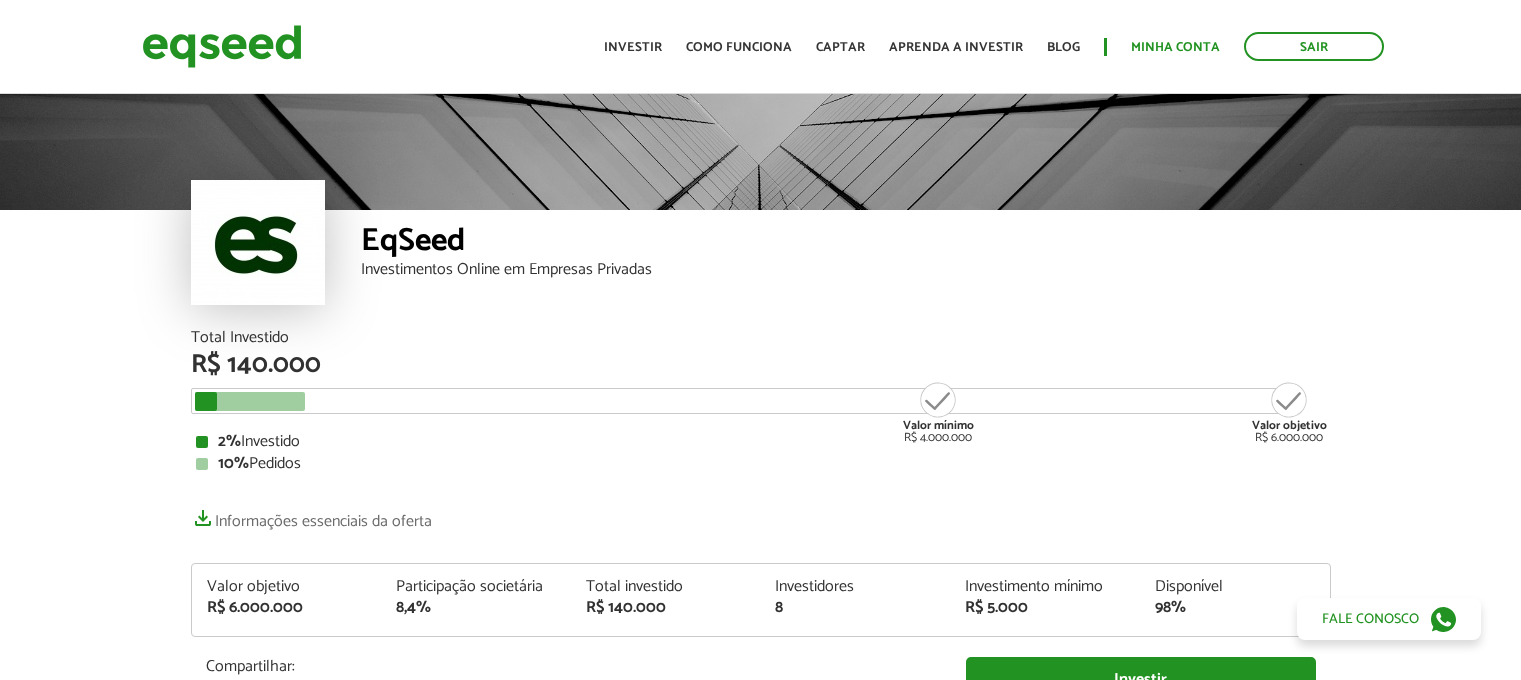 scroll, scrollTop: 0, scrollLeft: 0, axis: both 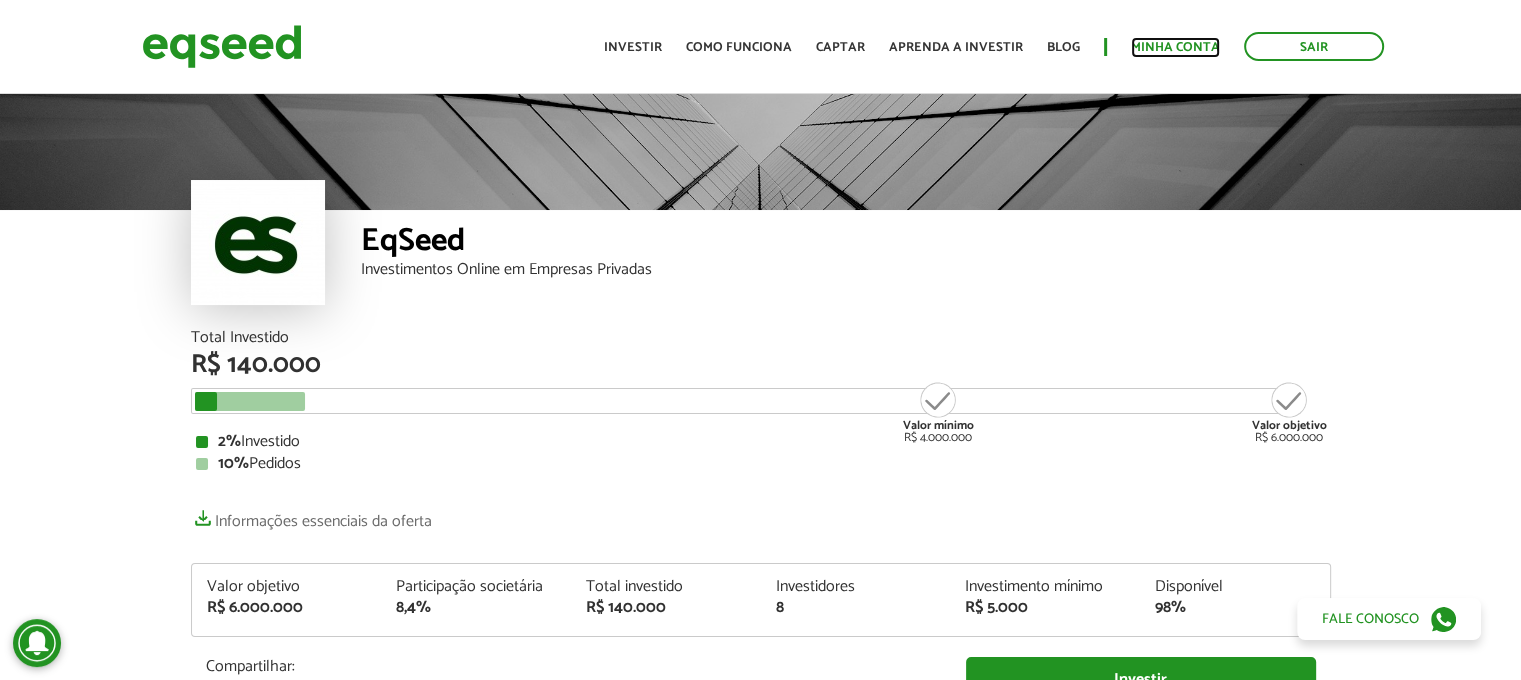 click on "Minha conta" at bounding box center [1175, 47] 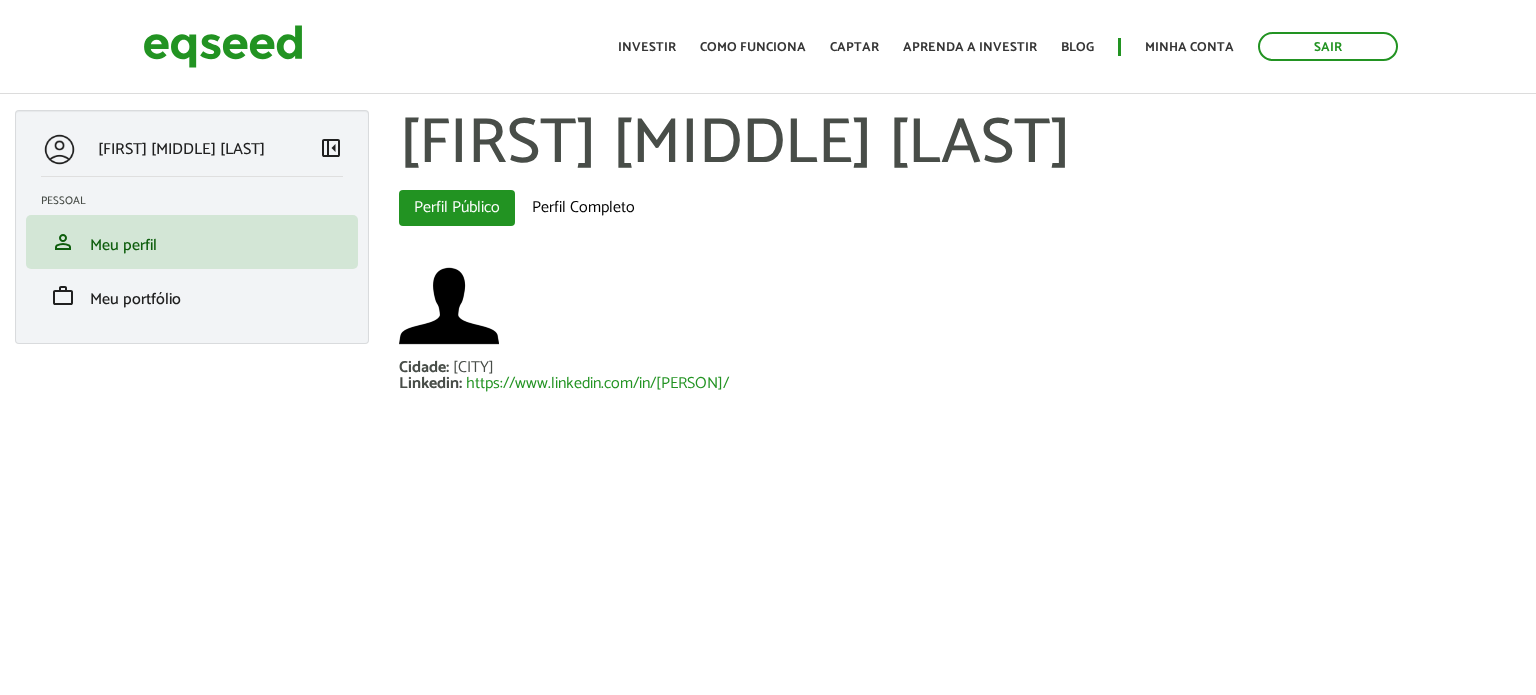 scroll, scrollTop: 0, scrollLeft: 0, axis: both 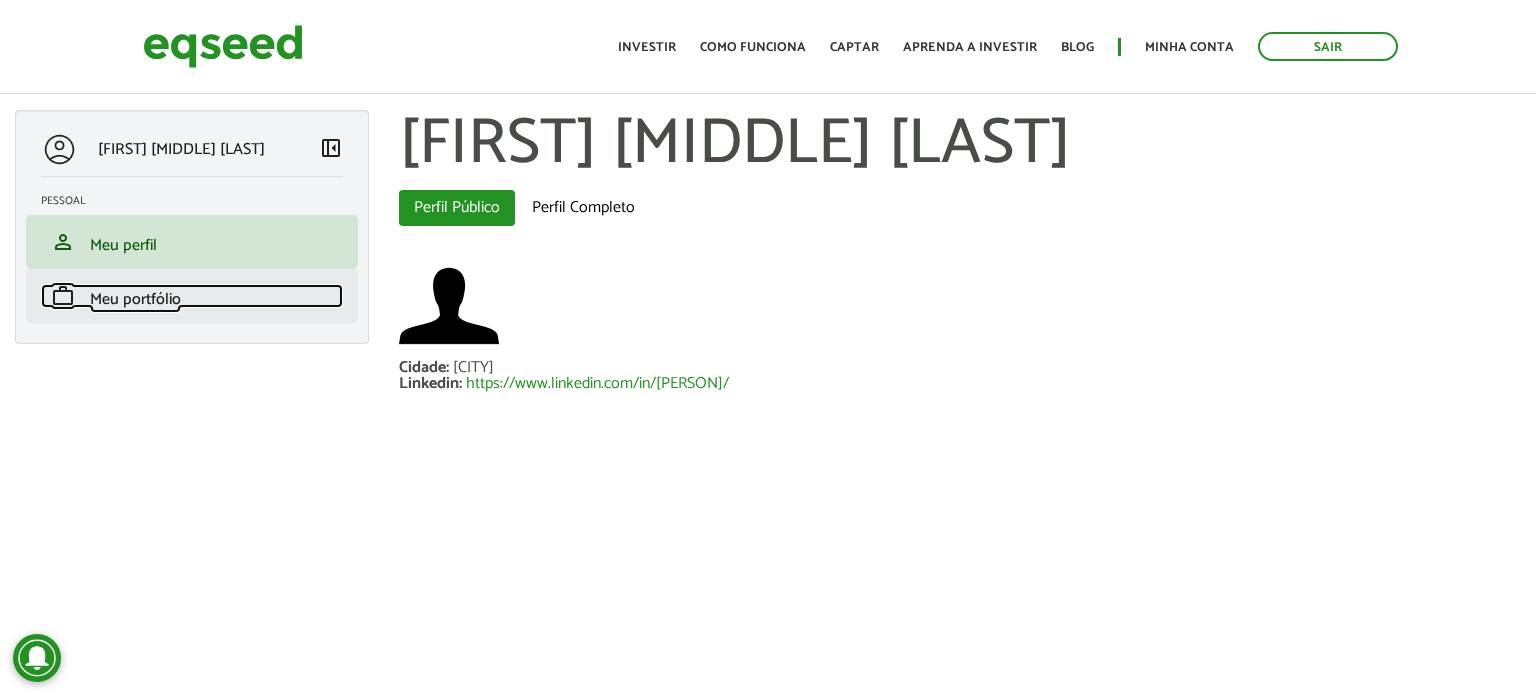 click on "Meu portfólio" at bounding box center (135, 299) 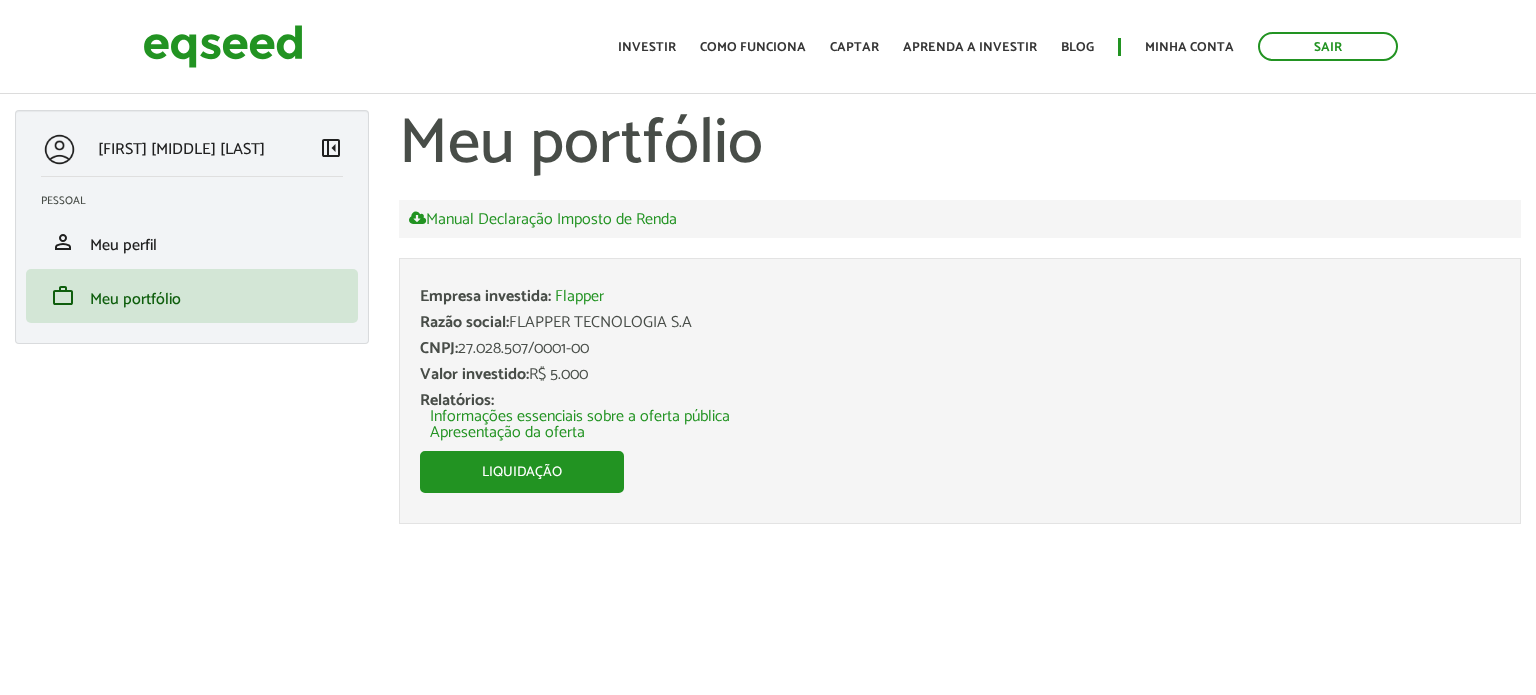 scroll, scrollTop: 0, scrollLeft: 0, axis: both 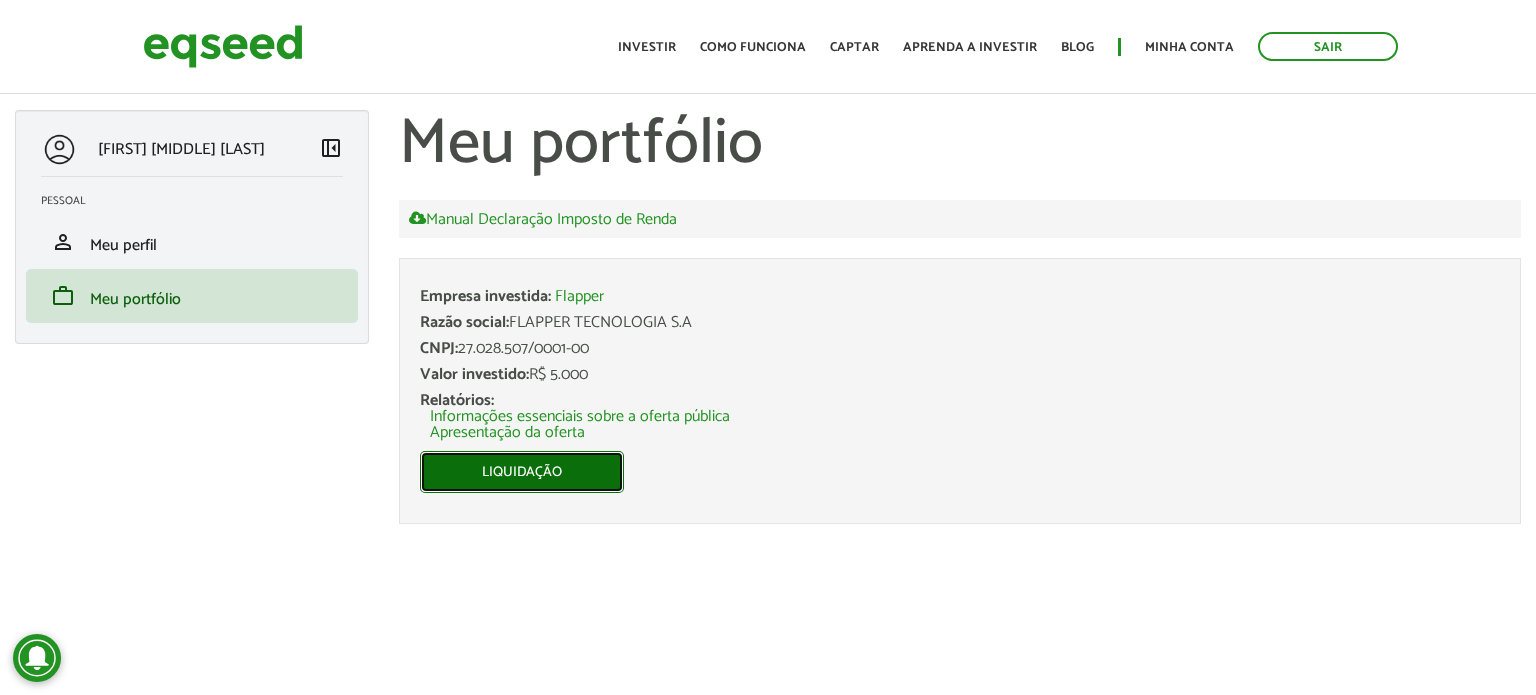 click on "Liquidação" at bounding box center [522, 472] 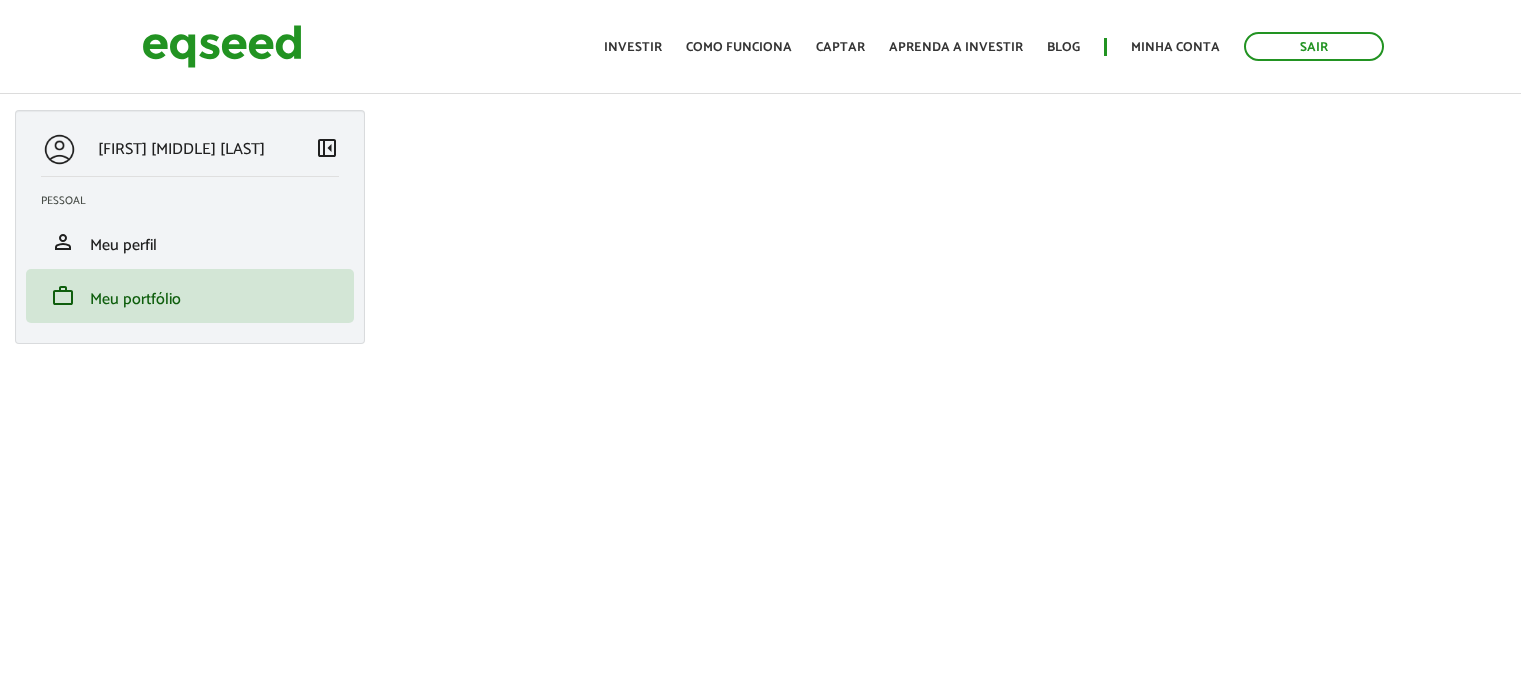 scroll, scrollTop: 0, scrollLeft: 0, axis: both 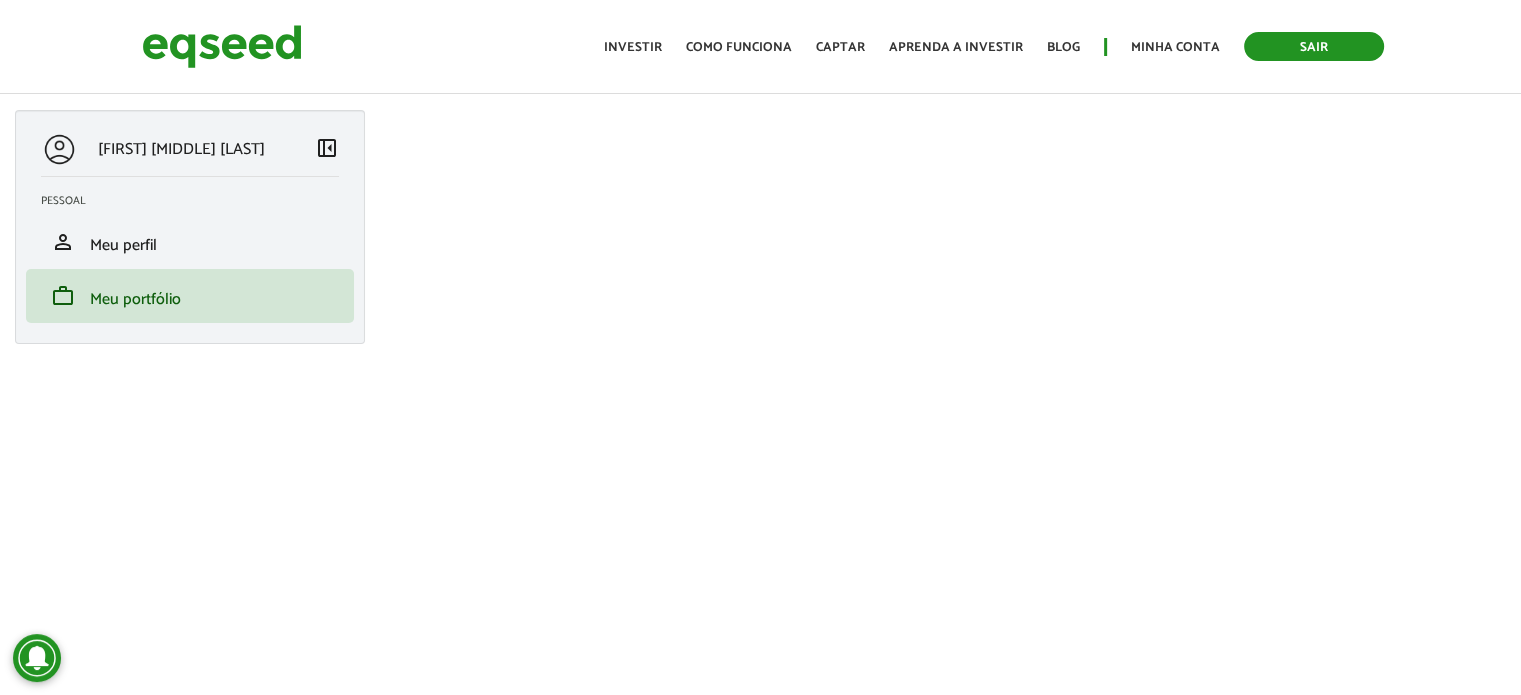click on "Sair" at bounding box center [1314, 46] 